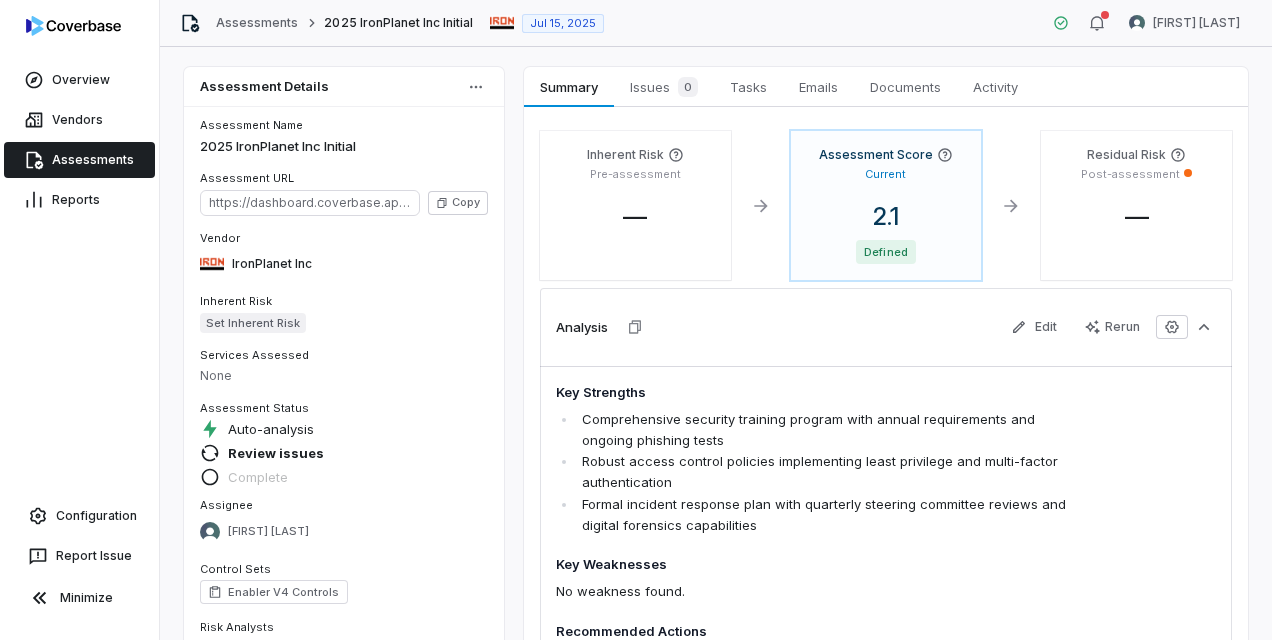 scroll, scrollTop: 0, scrollLeft: 0, axis: both 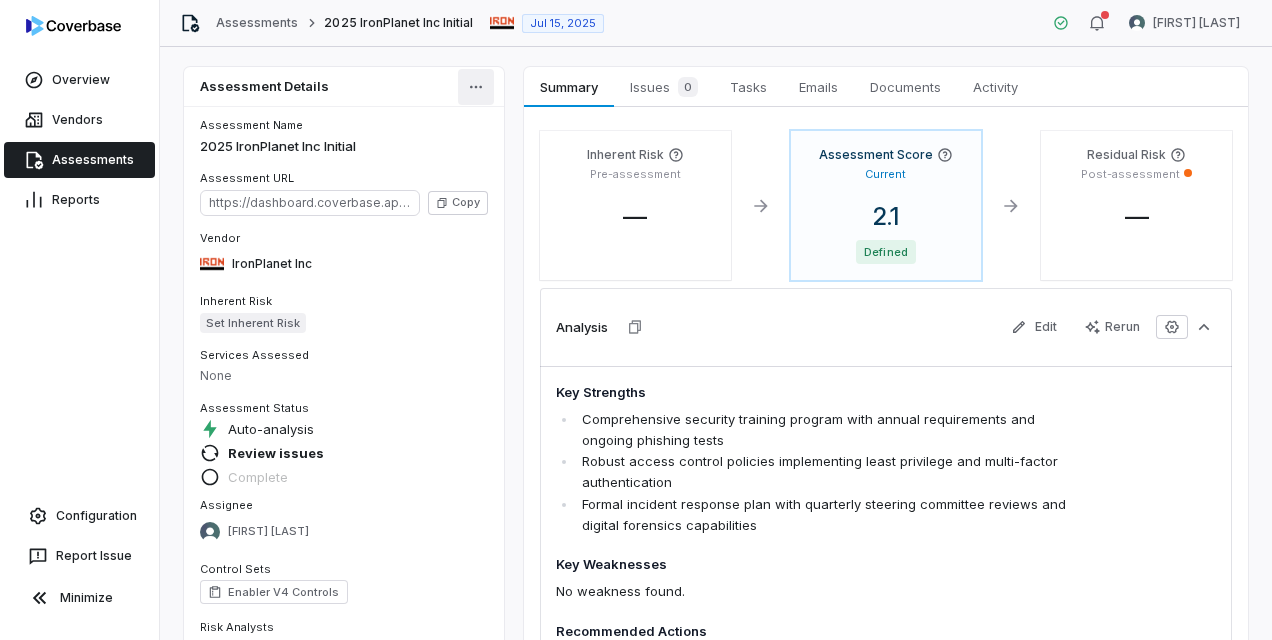 click on "Overview Vendors Assessments Reports Configuration Report Issue Minimize Assessments 2025 IronPlanet Inc Initial Jul 15, 2025 [FIRST] [LAST] Assessment Details Assessment Name 2025 IronPlanet Inc Initial Assessment URL https://dashboard.coverbase.app/assessments/cbqsrw_888ed690624d44df9eddb12fbc6cffb7 Copy Vendor IronPlanet Inc Inherent Risk Set Inherent Risk Services Assessed None Assessment Status Auto-analysis Review issues Complete Assignee [FIRST] [LAST] Control Sets Enabler V4 Controls Risk Analysts None Next Assessment Next: Jul 15, 2027 ( in 2 years ) Properties Summary Summary Issues 0 Issues 0 Tasks Tasks Emails Emails Documents Documents Activity Activity Inherent Risk Pre-assessment — Assessment Score Current 2.1 Defined Residual Risk Post-assessment — Analysis Edit Rerun Key Strengths
Comprehensive security training program with annual requirements and ongoing phishing tests
Robust access control policies implementing least privilege and multi-factor authentication" at bounding box center [636, 320] 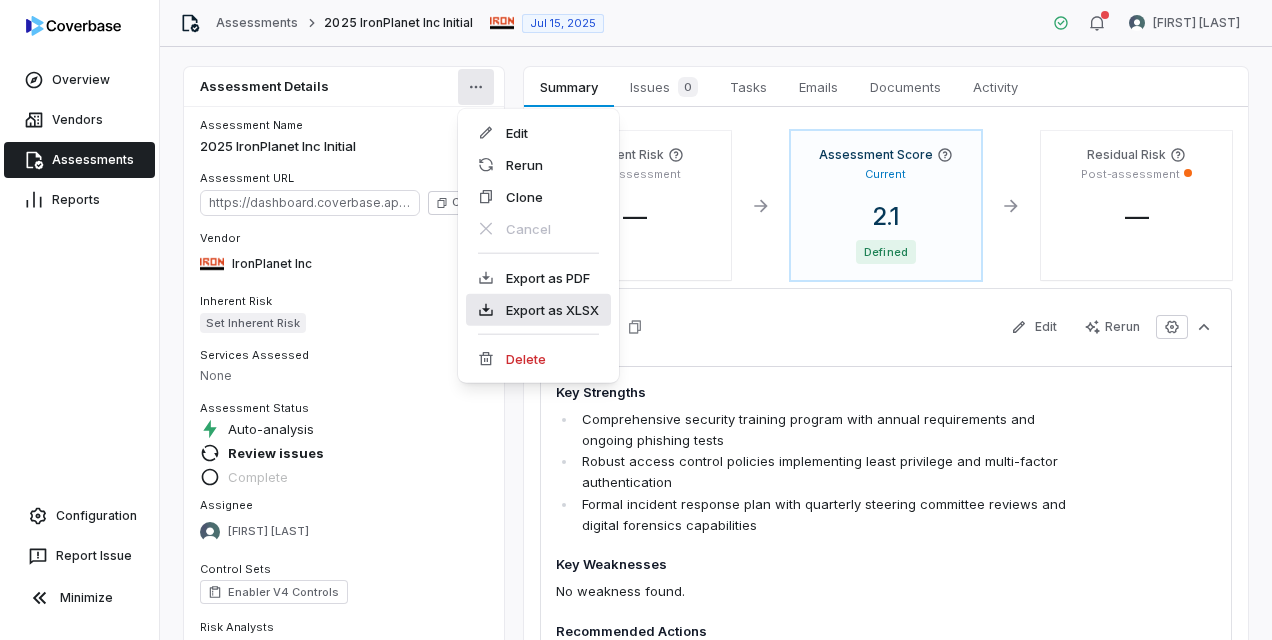 click on "Export as XLSX" at bounding box center [538, 310] 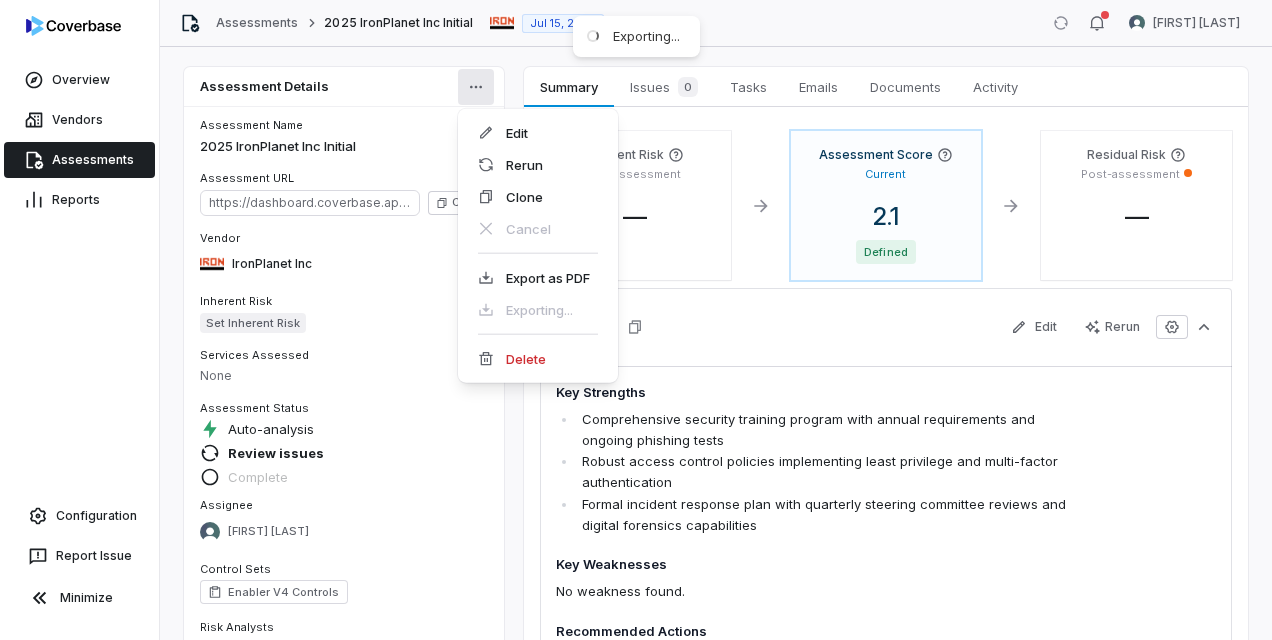 click on "Overview Vendors Assessments Reports Configuration Report Issue Minimize Assessments 2025 IronPlanet Inc Initial Jul 15, 2025 [FIRST] [LAST] Assessment Details Assessment Name 2025 IronPlanet Inc Initial Assessment URL https://dashboard.coverbase.app/assessments/cbqsrw_888ed690624d44df9eddb12fbc6cffb7 Copy Vendor IronPlanet Inc Inherent Risk Set Inherent Risk Services Assessed None Assessment Status Auto-analysis Review issues Complete Assignee [FIRST] [LAST] Control Sets Enabler V4 Controls Risk Analysts None Next Assessment Next: Jul 15, 2027 ( in 2 years ) Properties Summary Summary Issues 0 Issues 0 Tasks Tasks Emails Emails Documents Documents Activity Activity Inherent Risk Pre-assessment — Assessment Score Current 2.1 Defined Residual Risk Post-assessment — Analysis Edit Rerun Key Strengths
Comprehensive security training program with annual requirements and ongoing phishing tests
Robust access control policies implementing least privilege and multi-factor authentication" at bounding box center [636, 320] 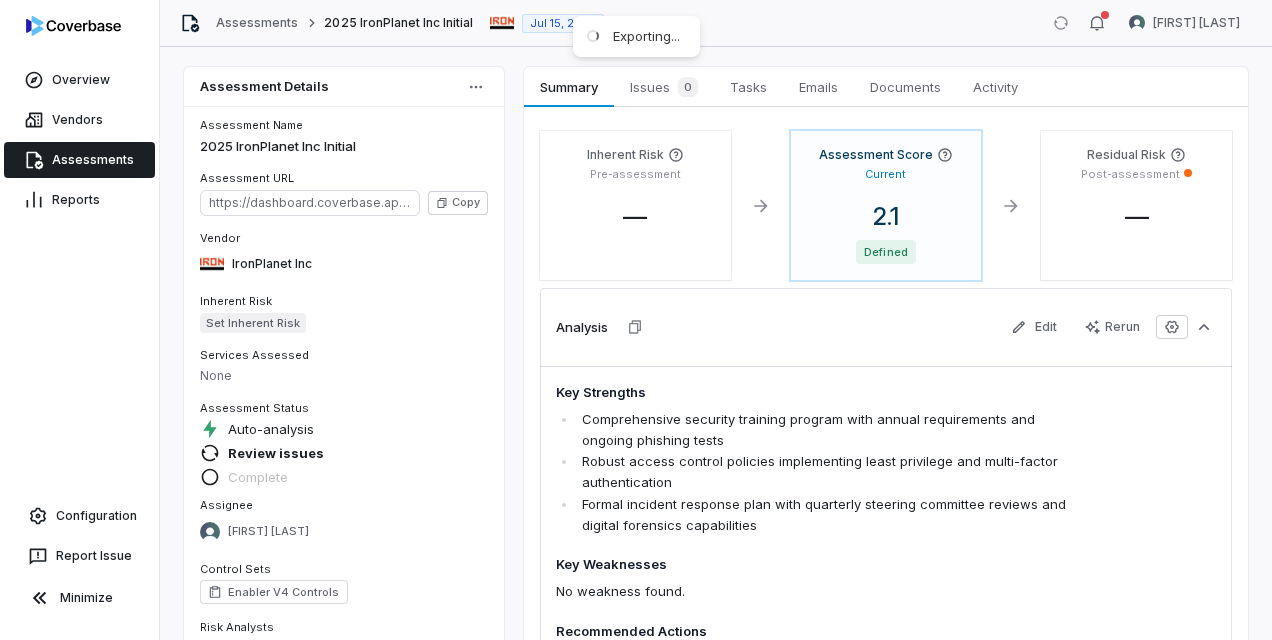click on "Assessment Score Current 2.1 Defined" at bounding box center (886, 205) 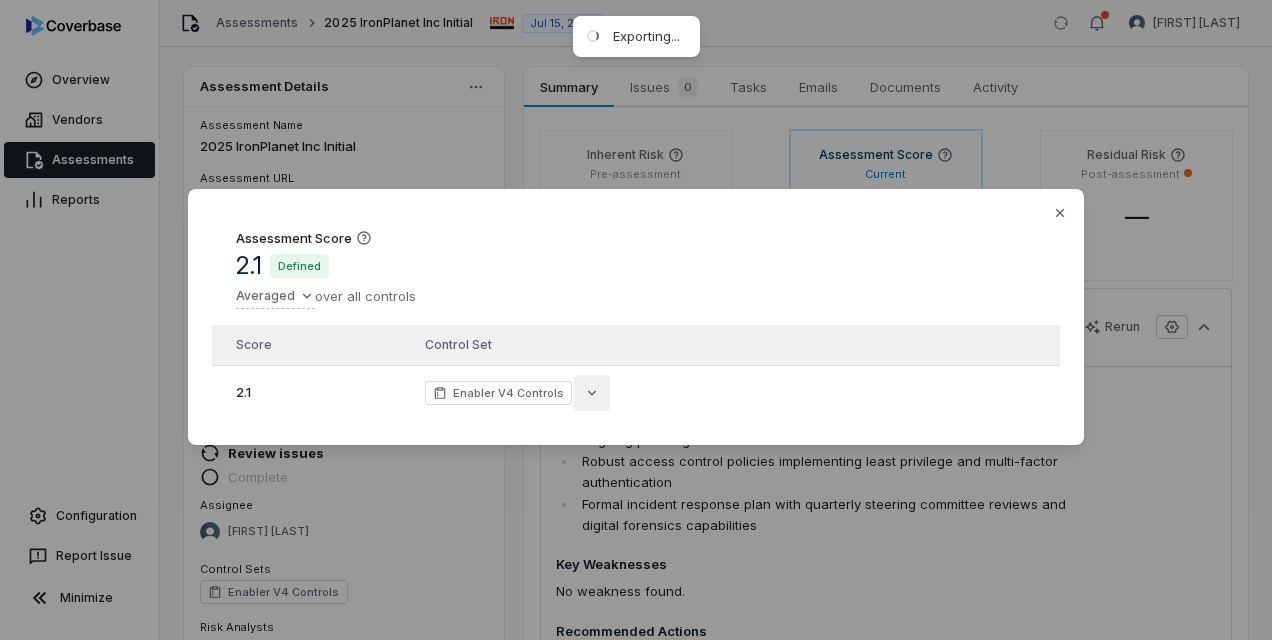click 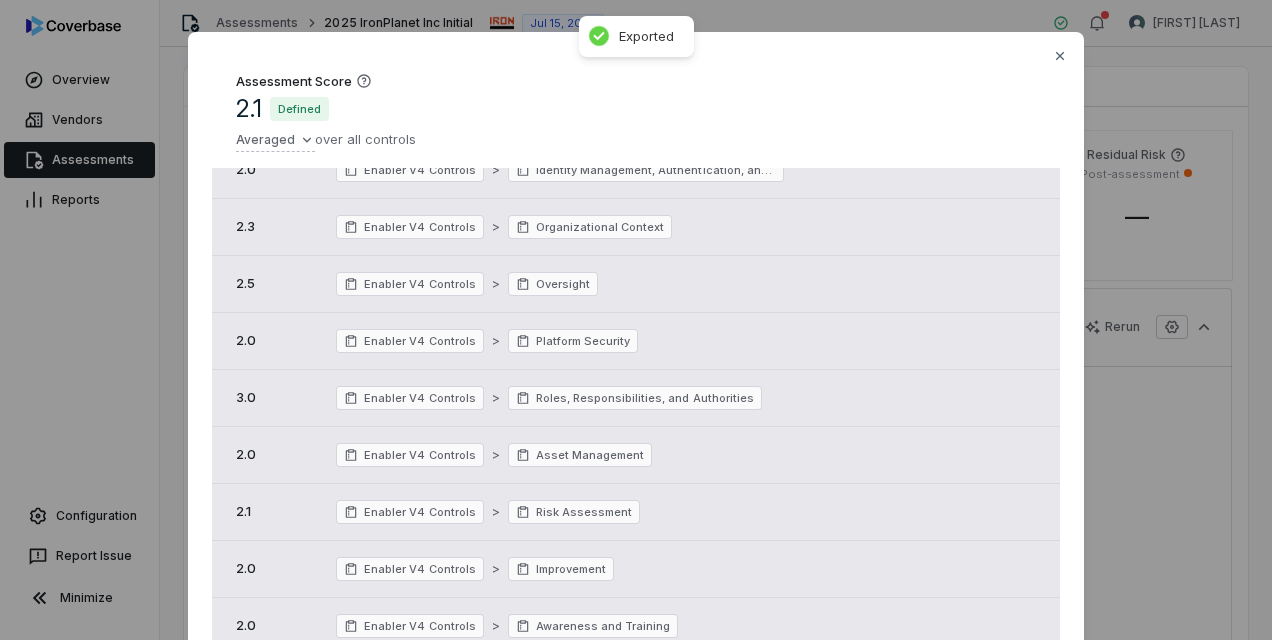 scroll, scrollTop: 0, scrollLeft: 0, axis: both 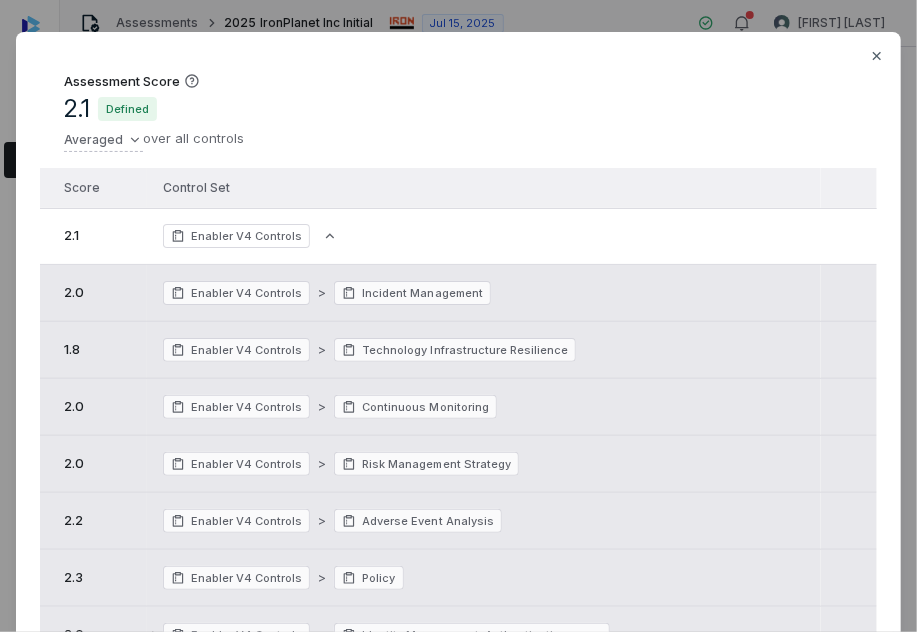 click on "Assessment Score 2.1 Defined Averaged  over all controls Score Control Set 2.1 Enabler V4 Controls 2.0 Enabler V4 Controls > Incident Management  1.8 Enabler V4 Controls > Technology Infrastructure Resilience  2.0 Enabler V4 Controls > Continuous Monitoring  2.0 Enabler V4 Controls > Risk Management Strategy  2.2 Enabler V4 Controls > Adverse Event Analysis  2.3 Enabler V4 Controls > Policy  2.0 Enabler V4 Controls > Identity Management, Authentication, and Access Control  2.3 Enabler V4 Controls > Organizational Context  2.5 Enabler V4 Controls > Oversight  2.0 Enabler V4 Controls > Platform Security  3.0 Enabler V4 Controls > Roles, Responsibilities, and Authorities  2.0 Enabler V4 Controls > Asset Management  2.1 Enabler V4 Controls > Risk Assessment  2.0 Enabler V4 Controls > Improvement  2.0 Enabler V4 Controls > Awareness and Training  2.0 Enabler V4 Controls > Cybersecurity Supply Chain Risk Management  1.9 Enabler V4 Controls > Data Security  Close" at bounding box center [458, 415] 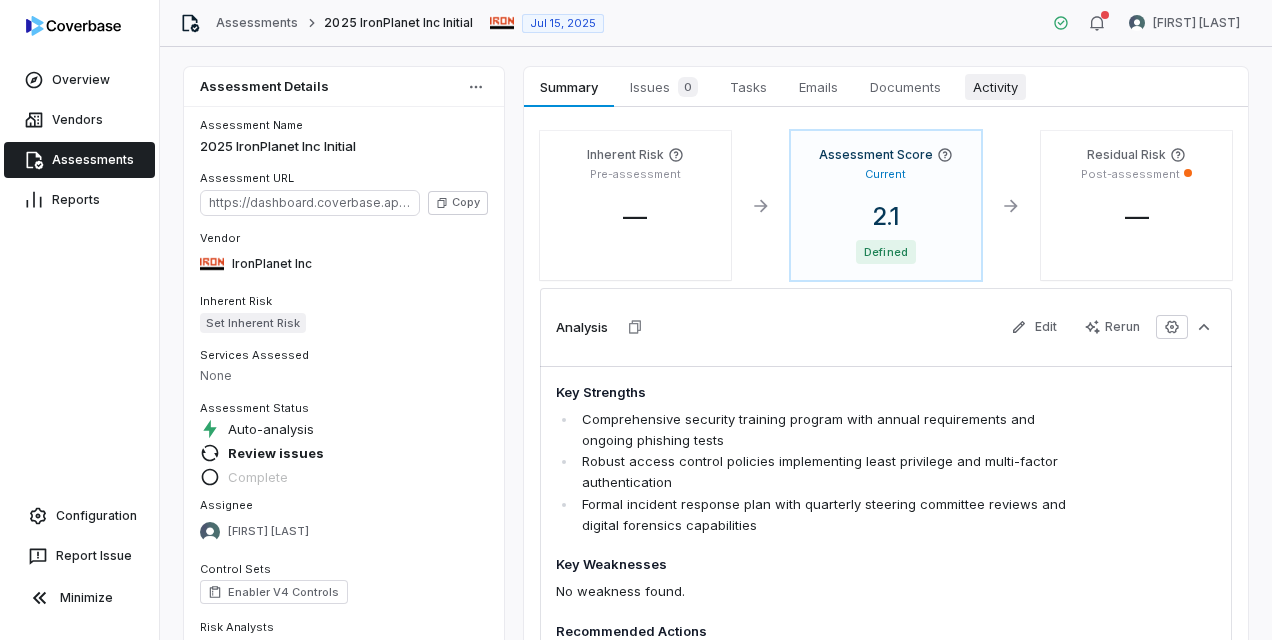 click on "Activity" at bounding box center [995, 87] 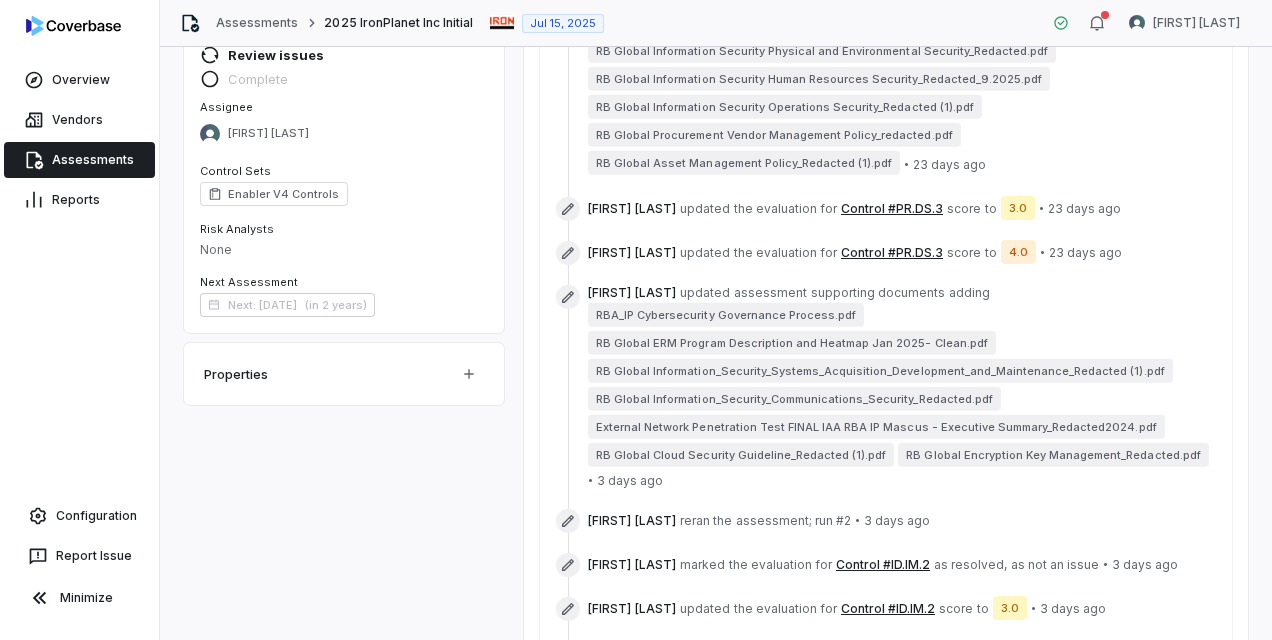 scroll, scrollTop: 0, scrollLeft: 0, axis: both 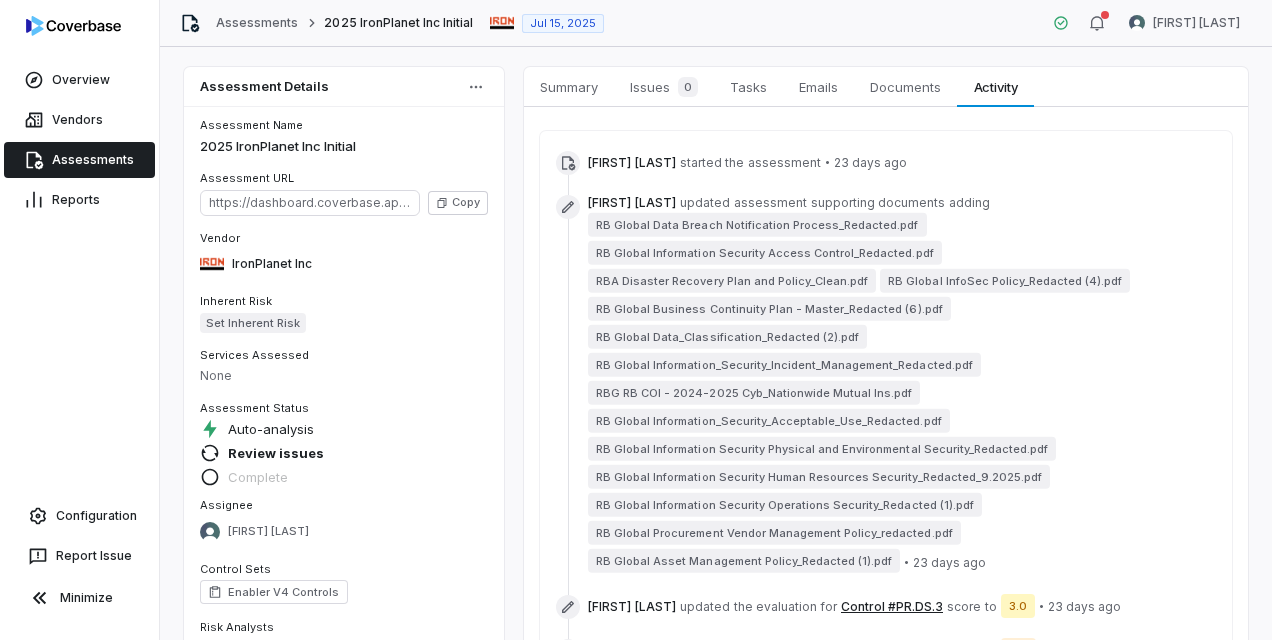 click on "Assessments" at bounding box center [79, 160] 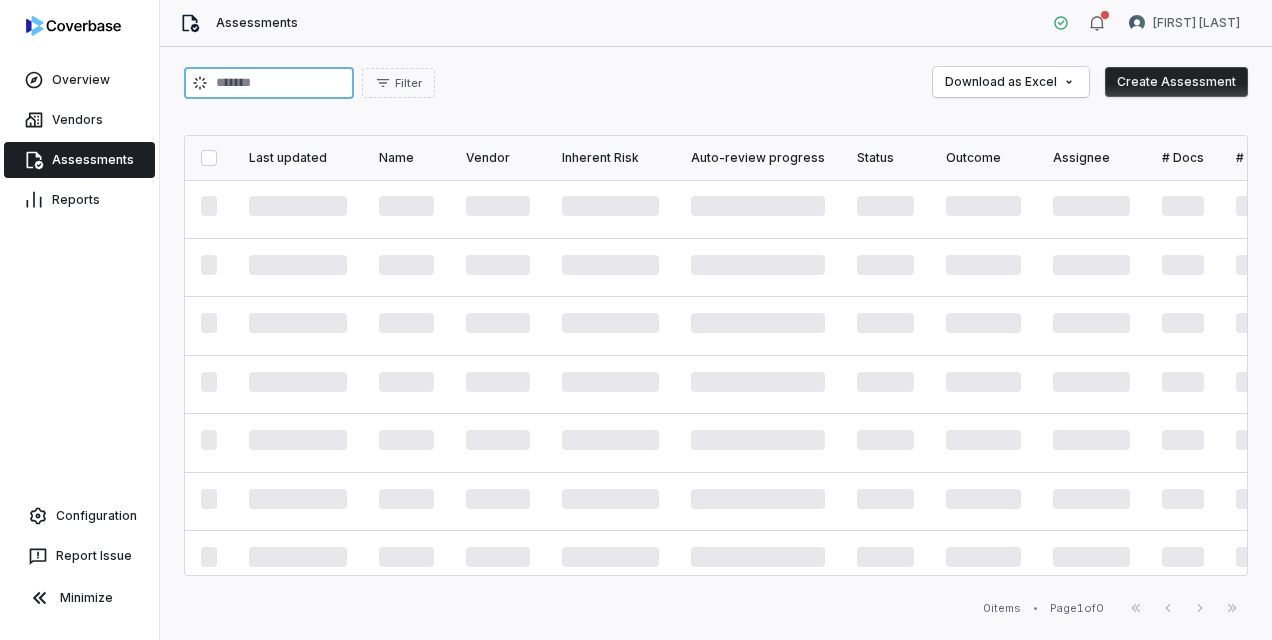 click at bounding box center [269, 83] 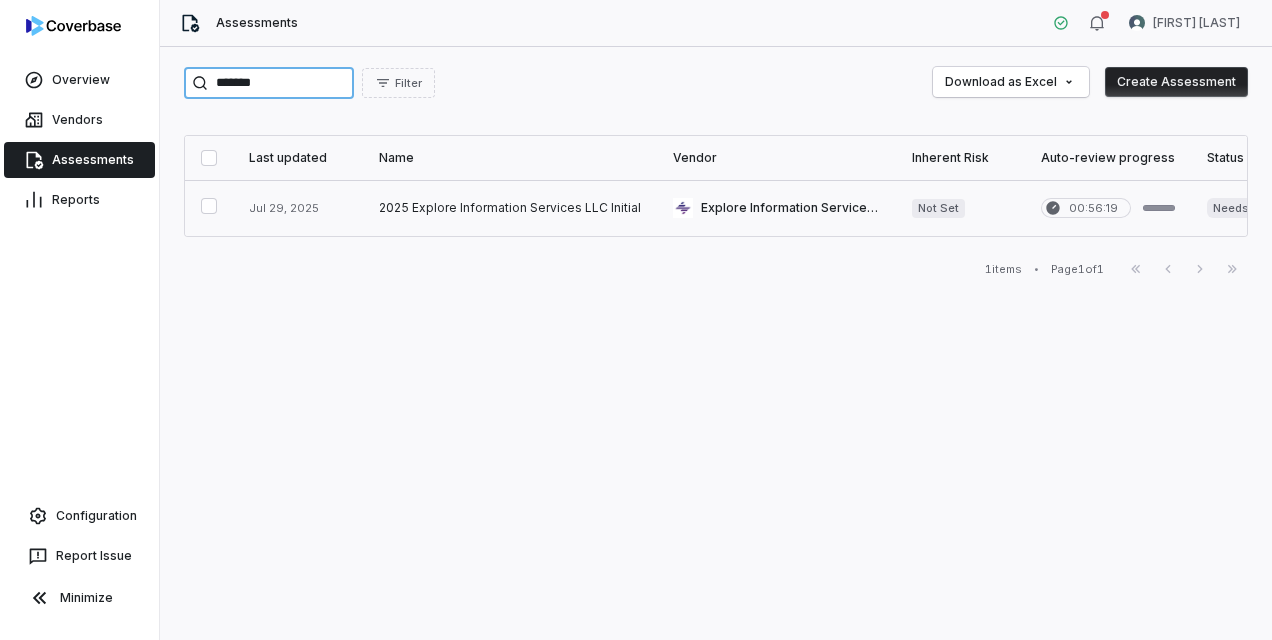 type on "*******" 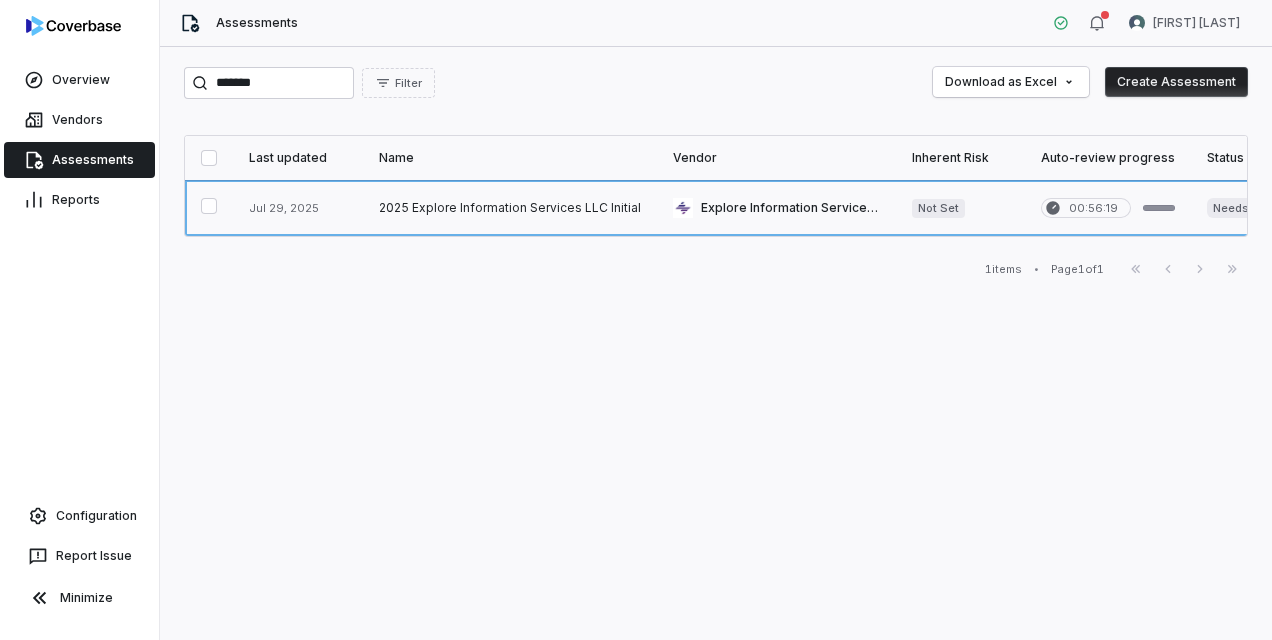 click at bounding box center (510, 208) 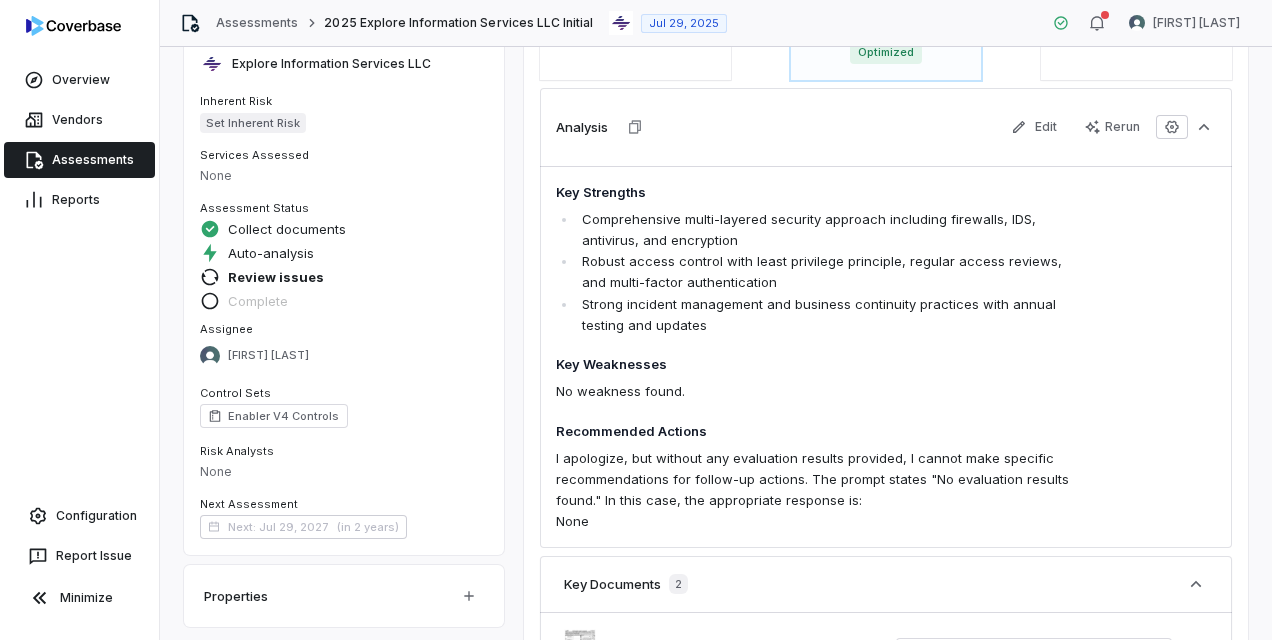 scroll, scrollTop: 0, scrollLeft: 0, axis: both 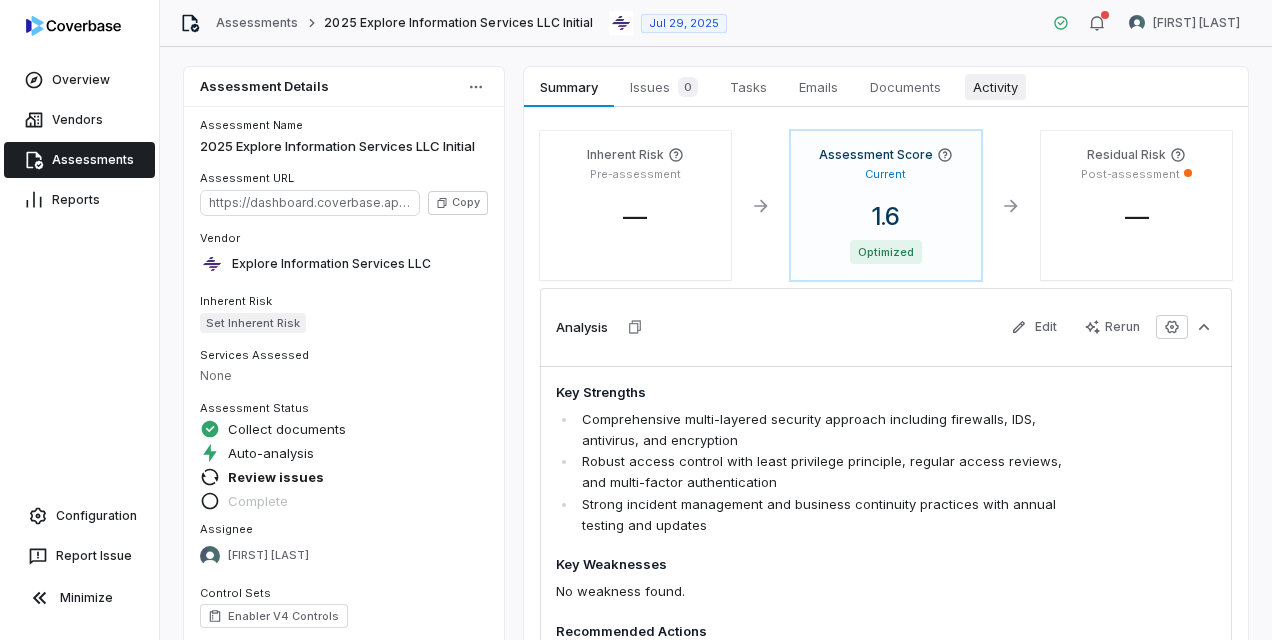 click on "Activity Activity" at bounding box center [995, 87] 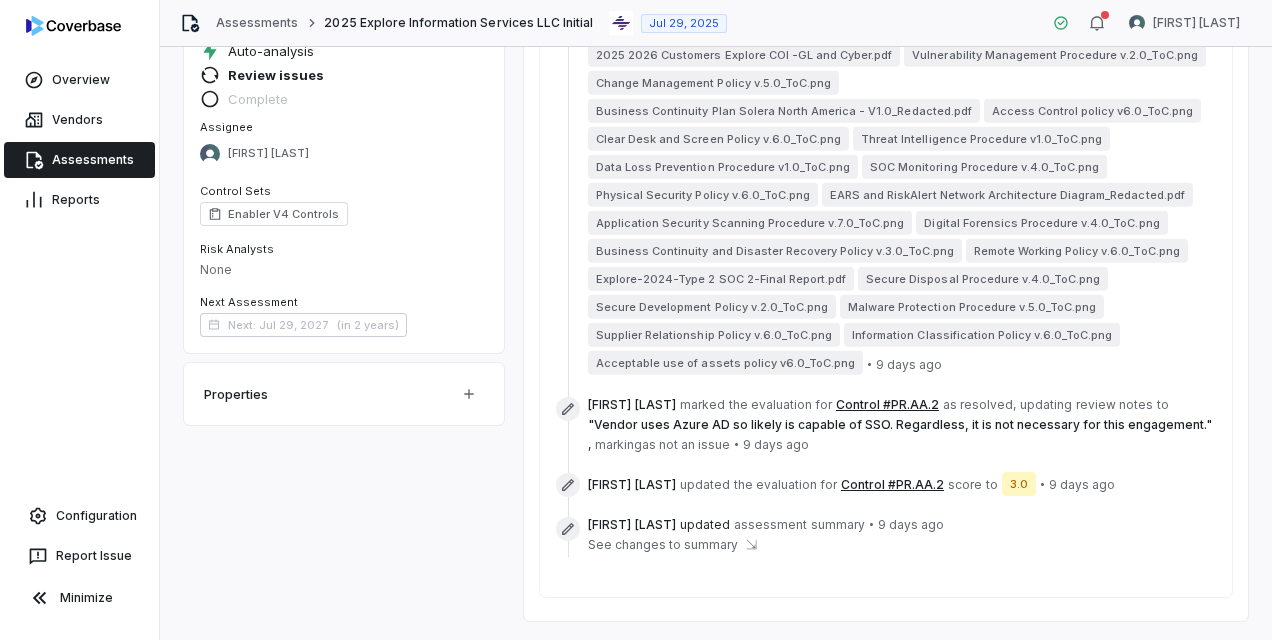 scroll, scrollTop: 0, scrollLeft: 0, axis: both 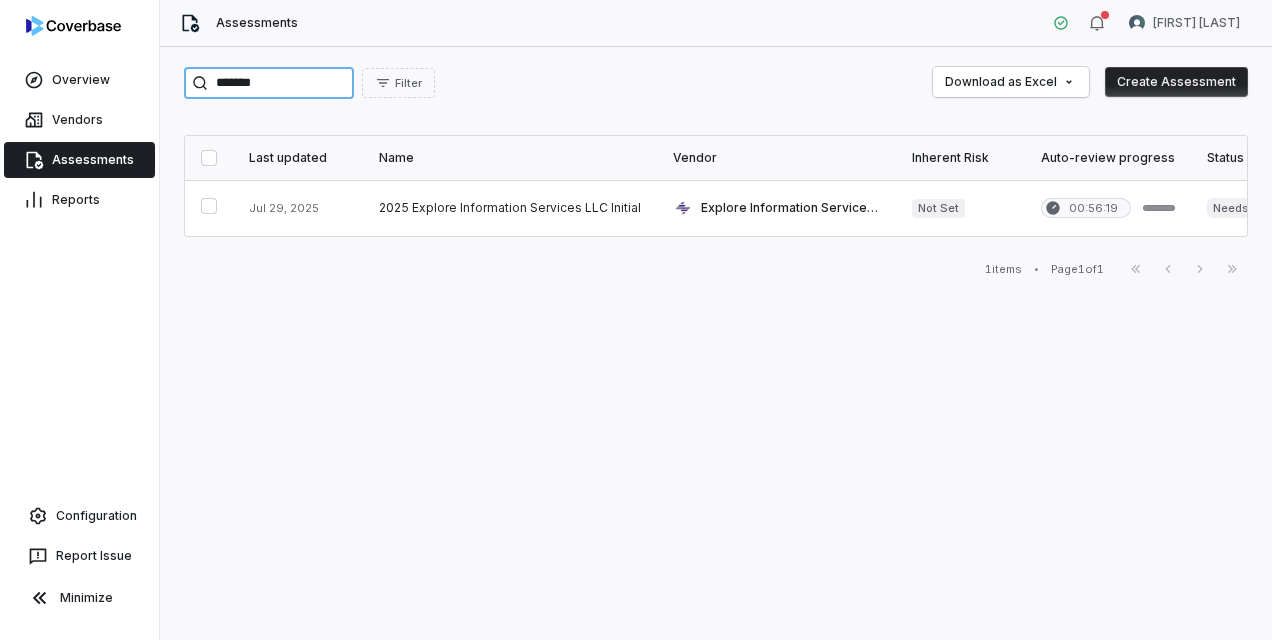 click on "*******" at bounding box center [269, 83] 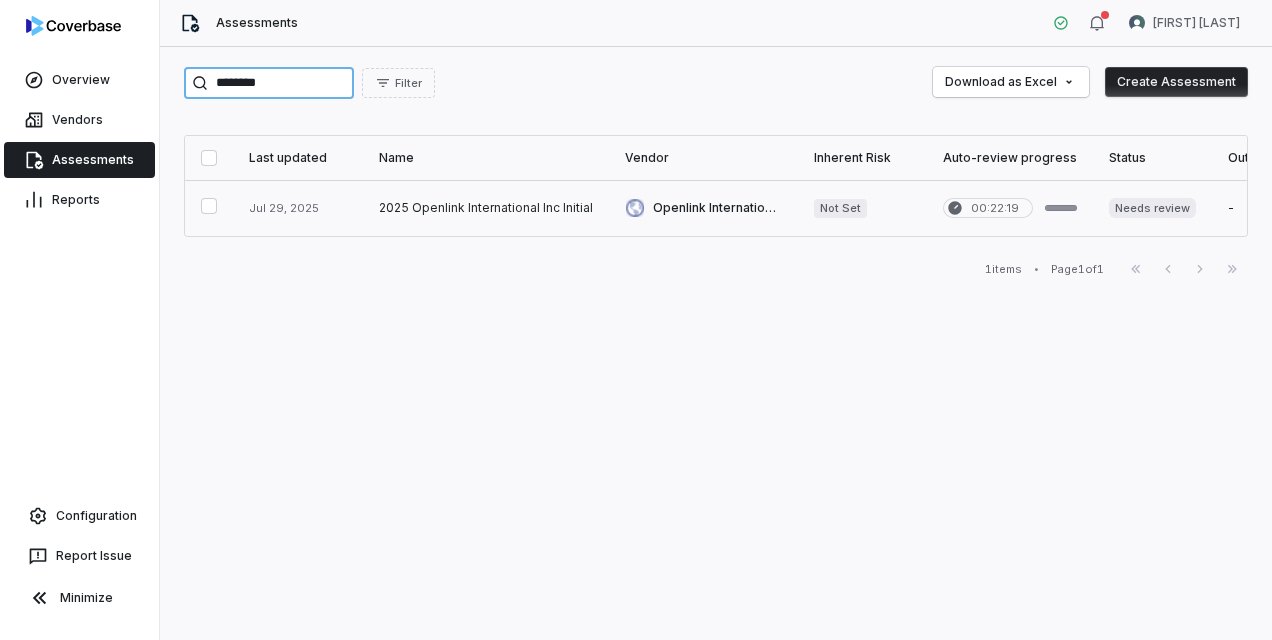 type on "********" 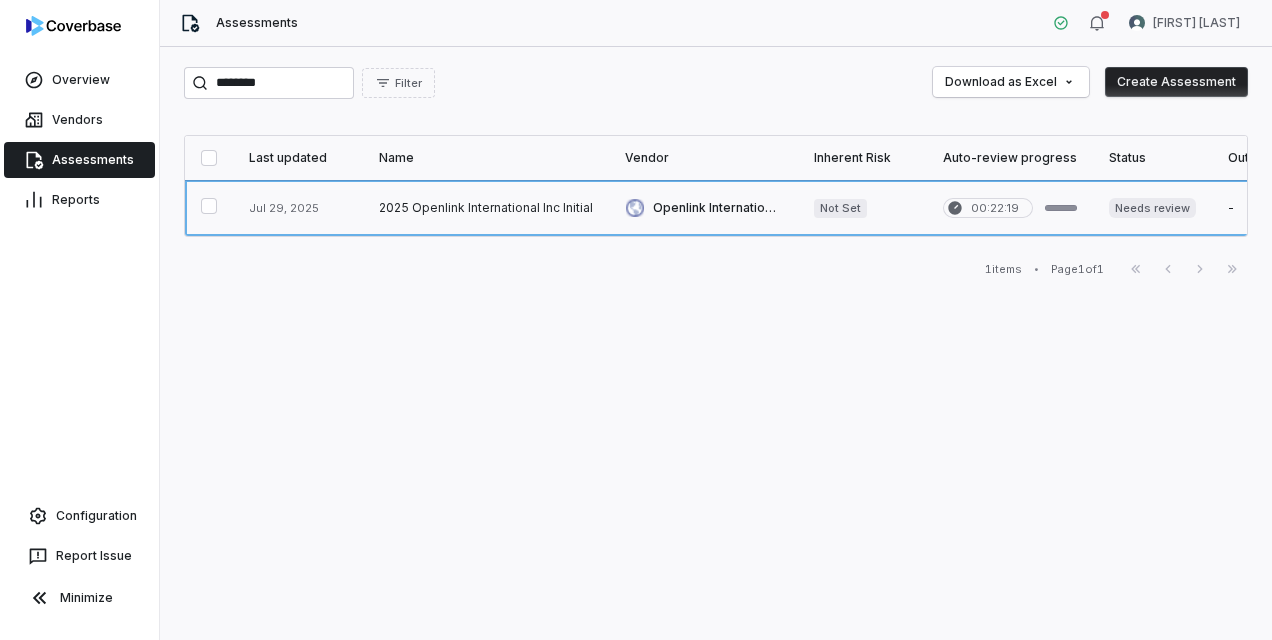 click at bounding box center [486, 208] 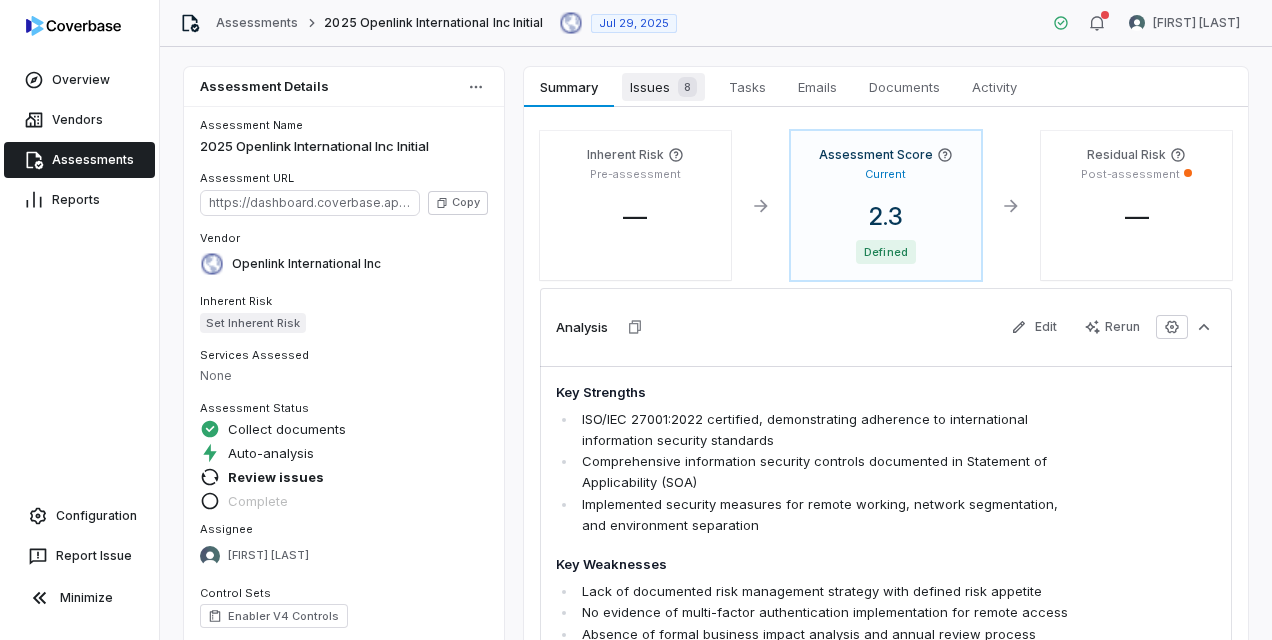 click on "Issues 8" at bounding box center [663, 87] 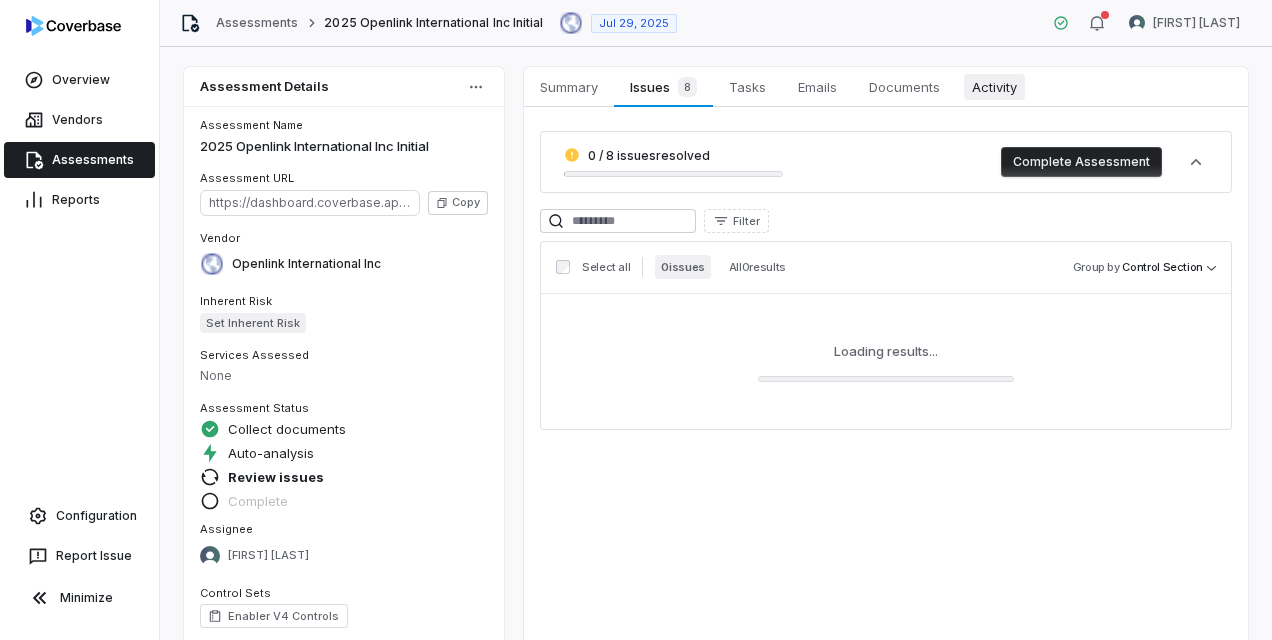 click on "Activity" at bounding box center (994, 87) 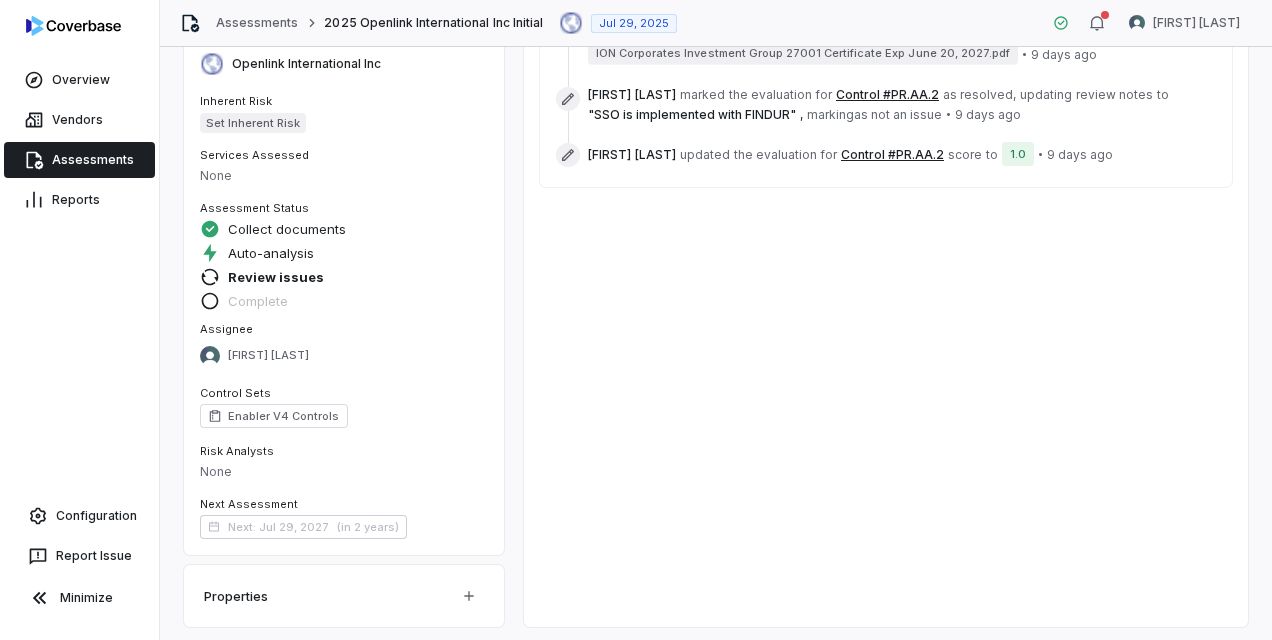 scroll, scrollTop: 0, scrollLeft: 0, axis: both 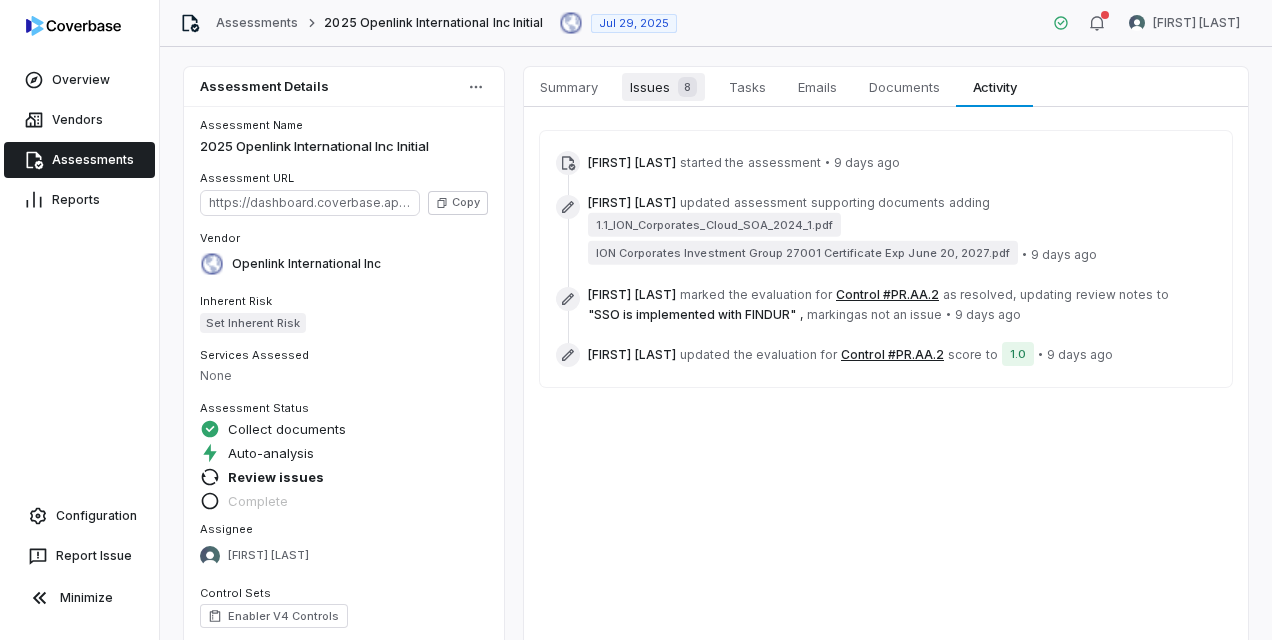 click on "Issues 8" at bounding box center (663, 87) 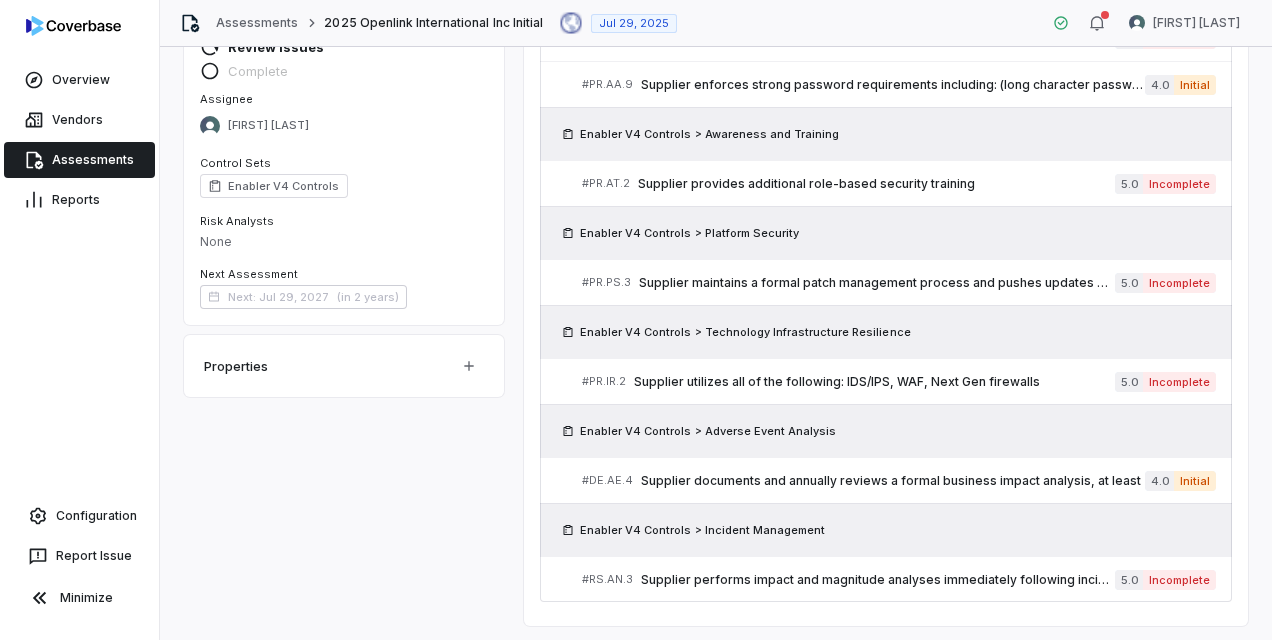 scroll, scrollTop: 0, scrollLeft: 0, axis: both 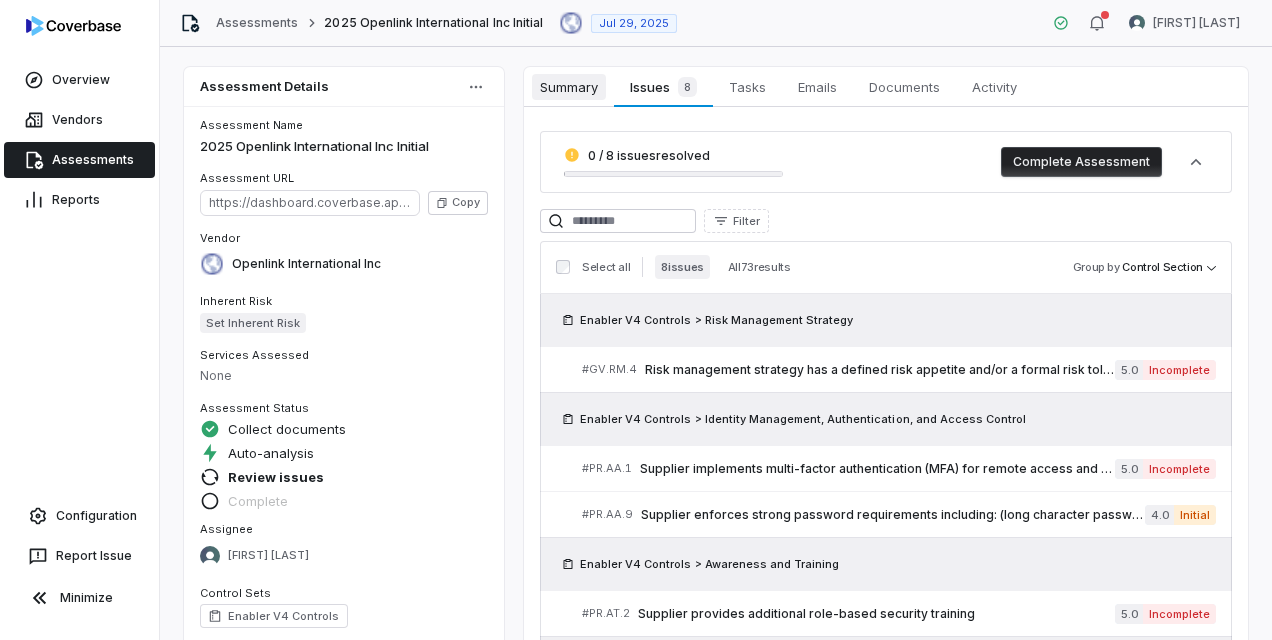 click on "Summary" at bounding box center (569, 87) 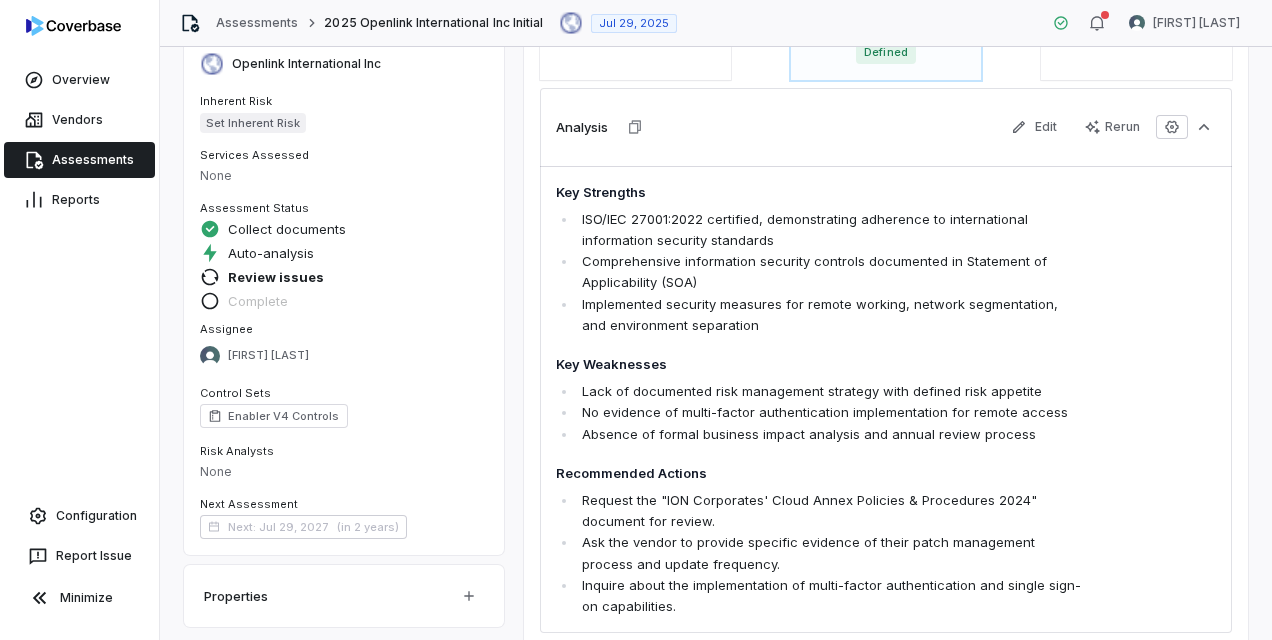 scroll, scrollTop: 300, scrollLeft: 0, axis: vertical 